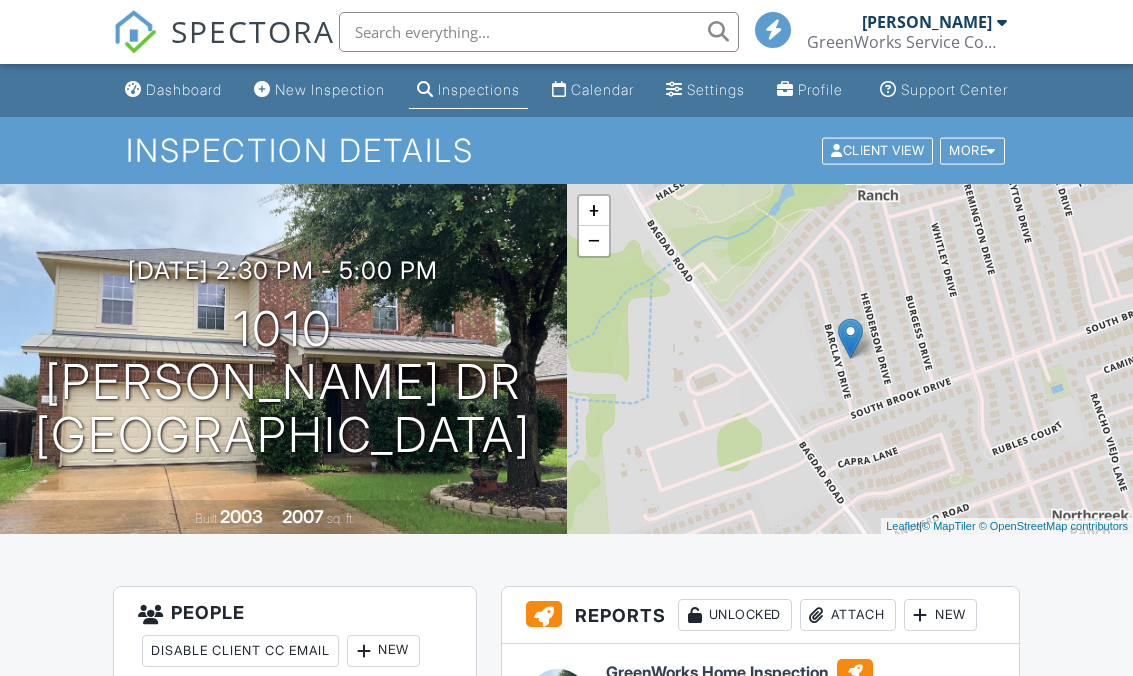 scroll, scrollTop: 0, scrollLeft: 0, axis: both 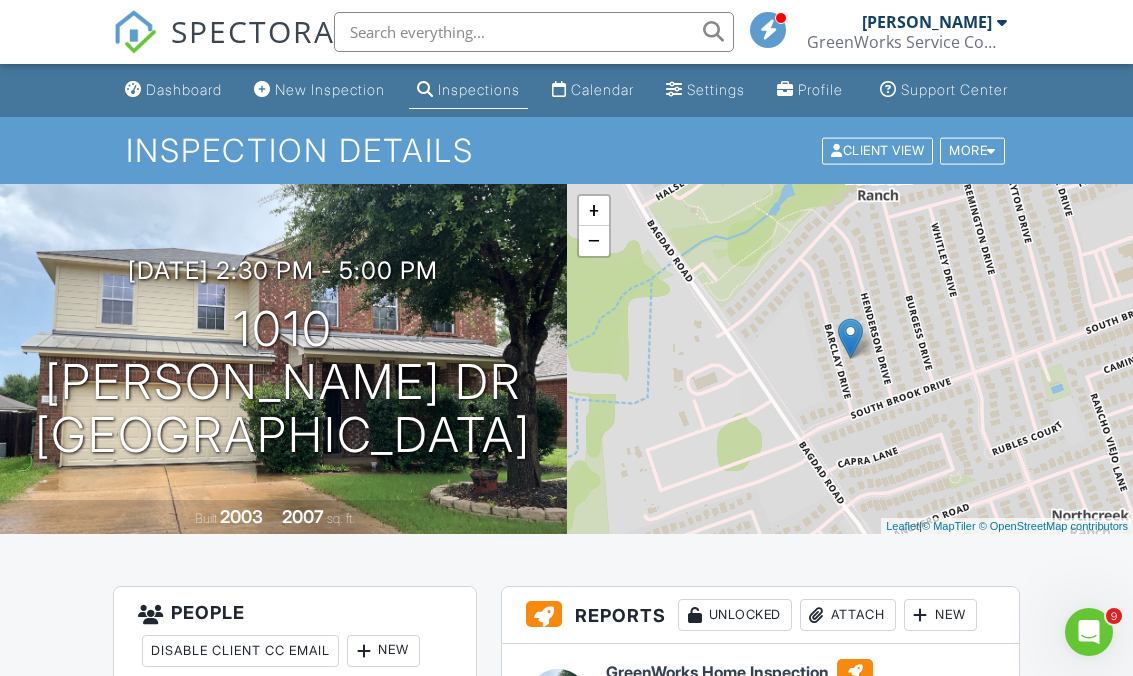 click at bounding box center (534, 32) 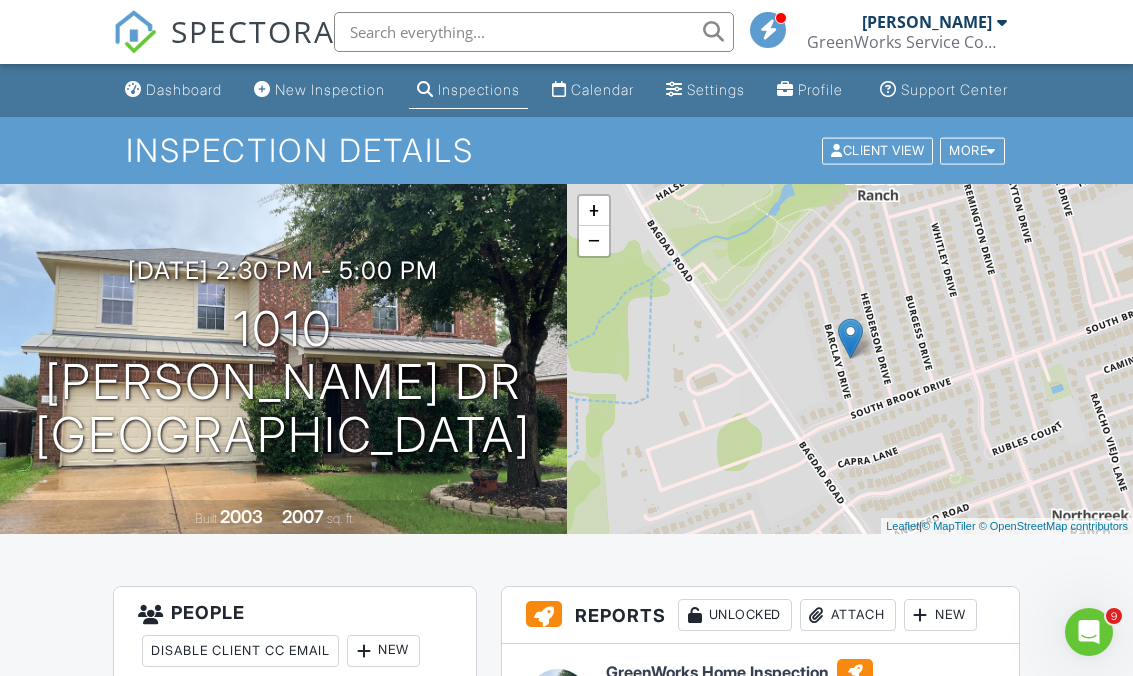 type on "H" 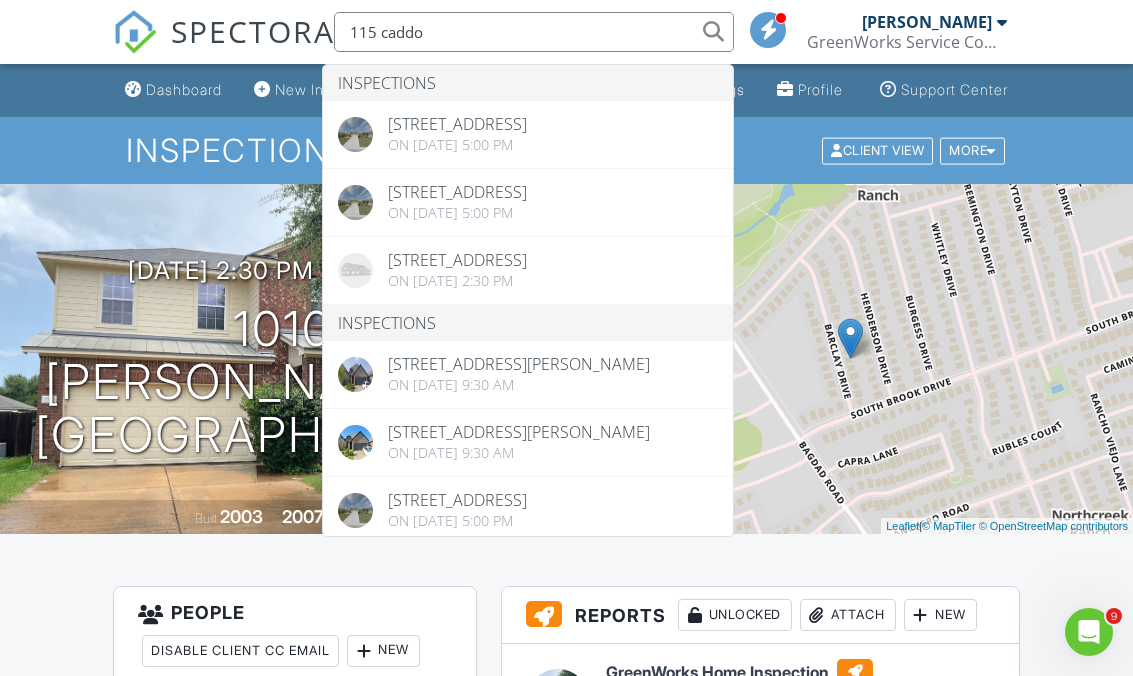 type on "115 caddo" 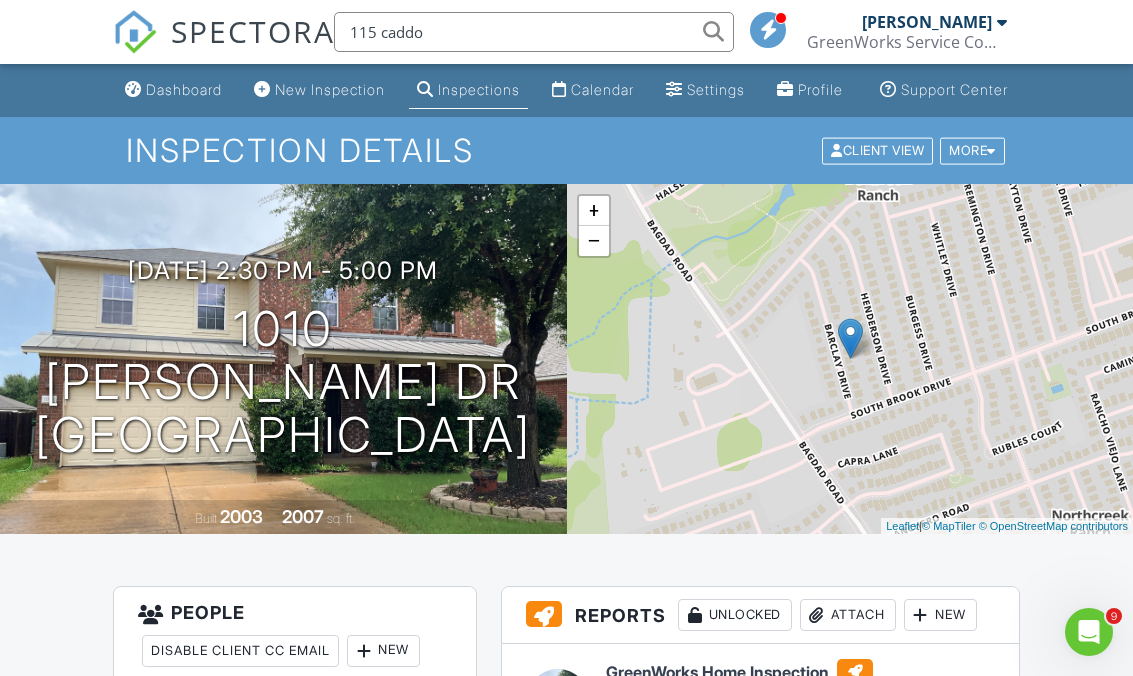 type 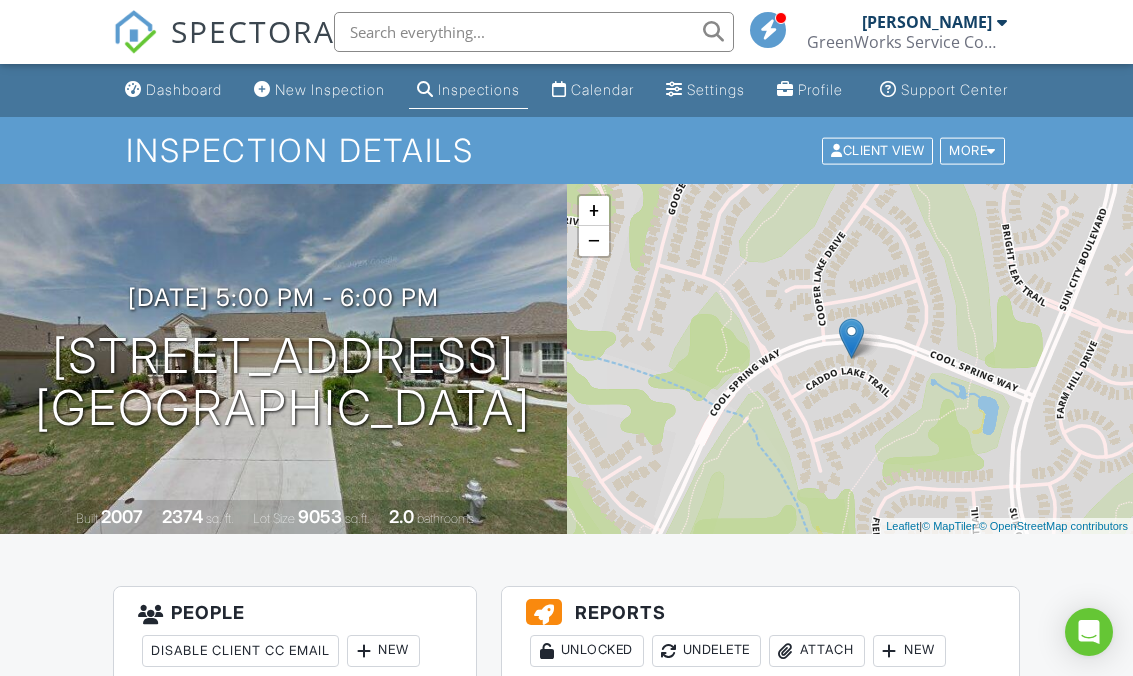 scroll, scrollTop: 0, scrollLeft: 0, axis: both 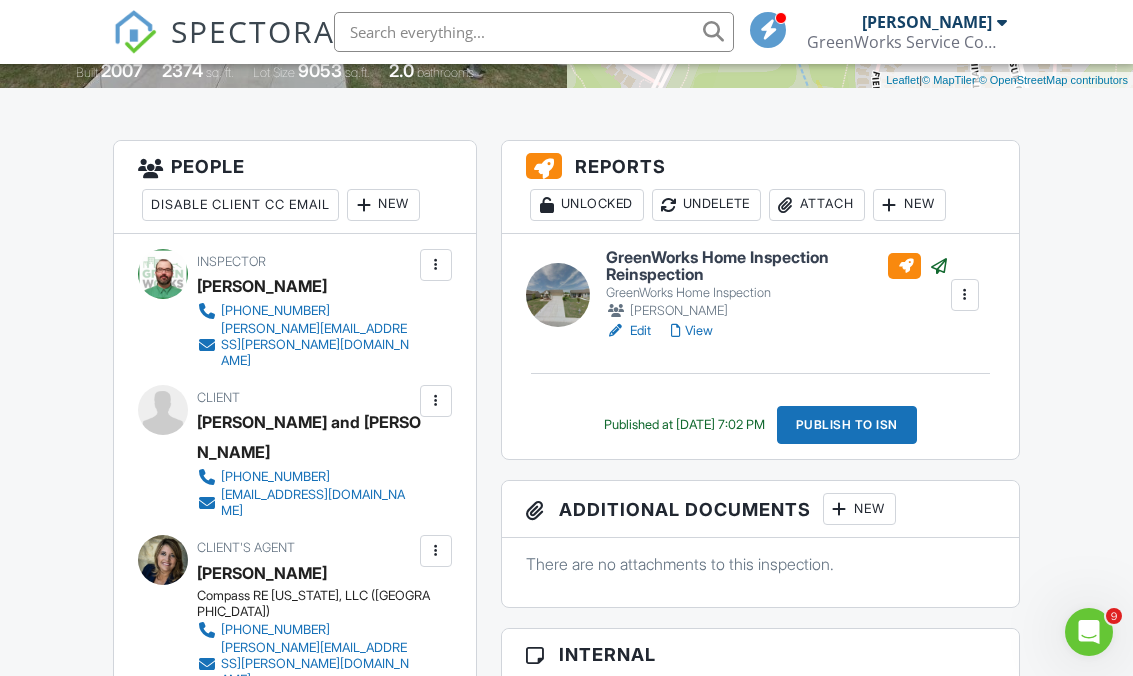 click on "View" at bounding box center (692, 331) 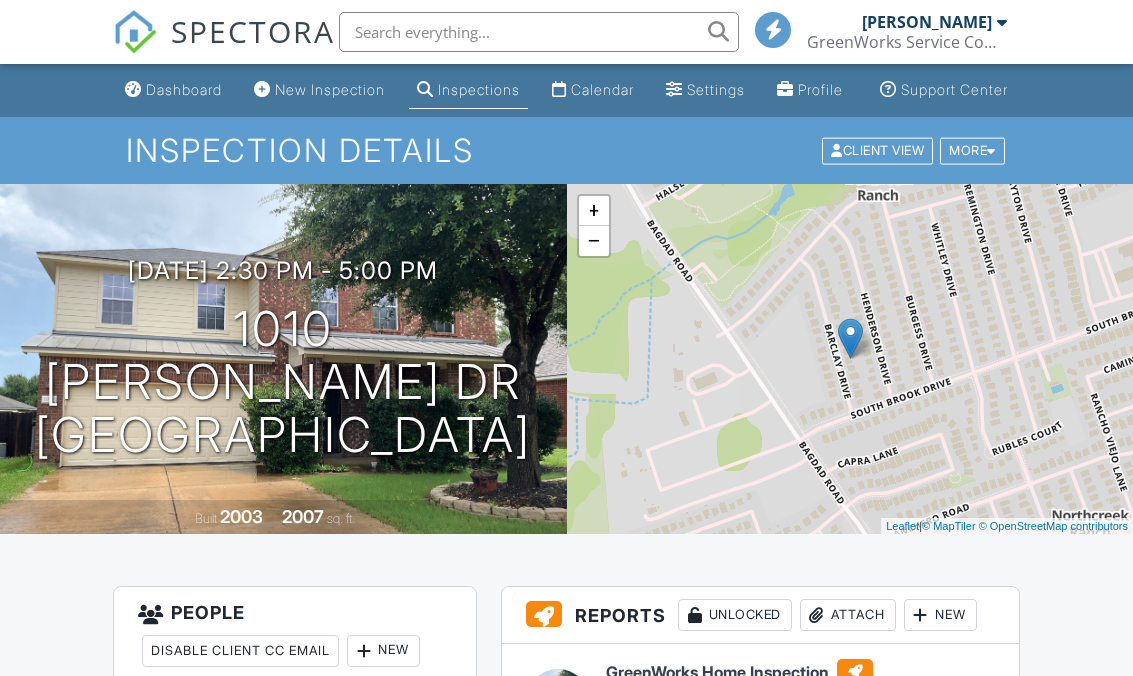scroll, scrollTop: 0, scrollLeft: 0, axis: both 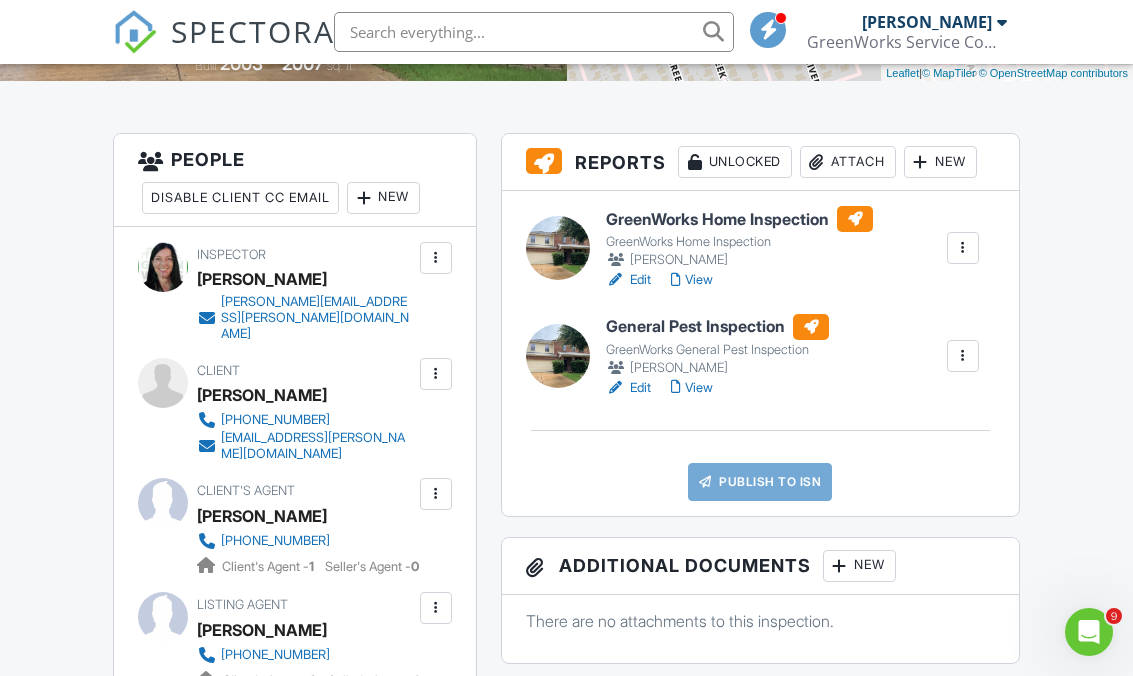 click at bounding box center [921, 162] 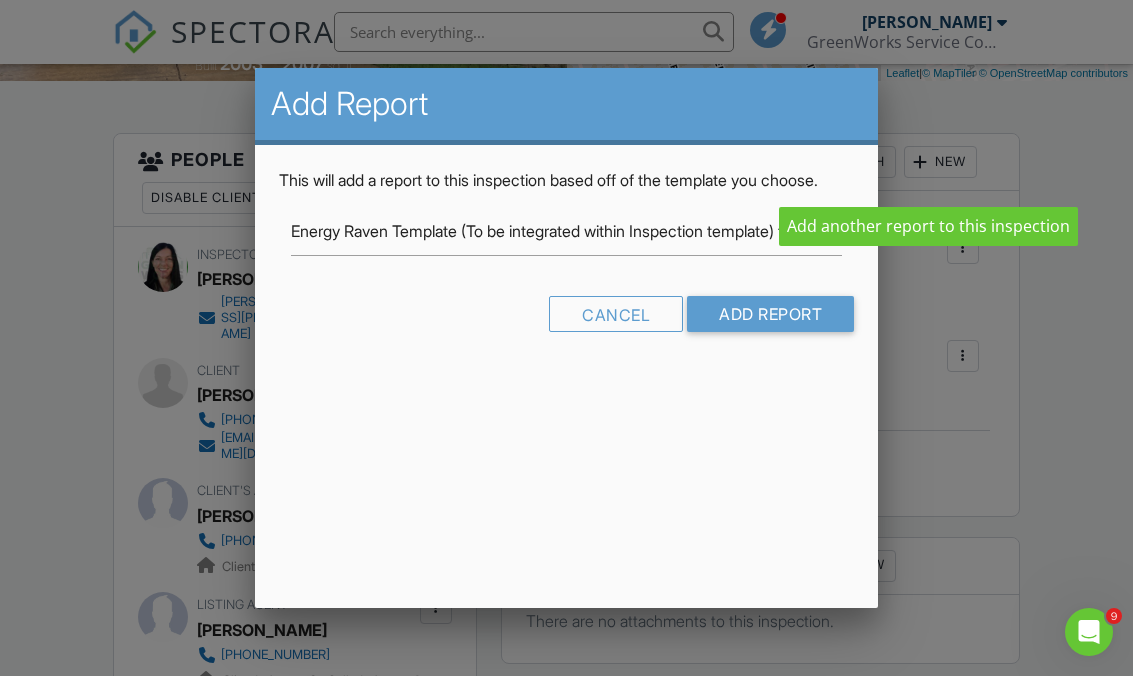 click on "Energy Raven Template (To be integrated within Inspection template) from Energy Raven" at bounding box center [566, 231] 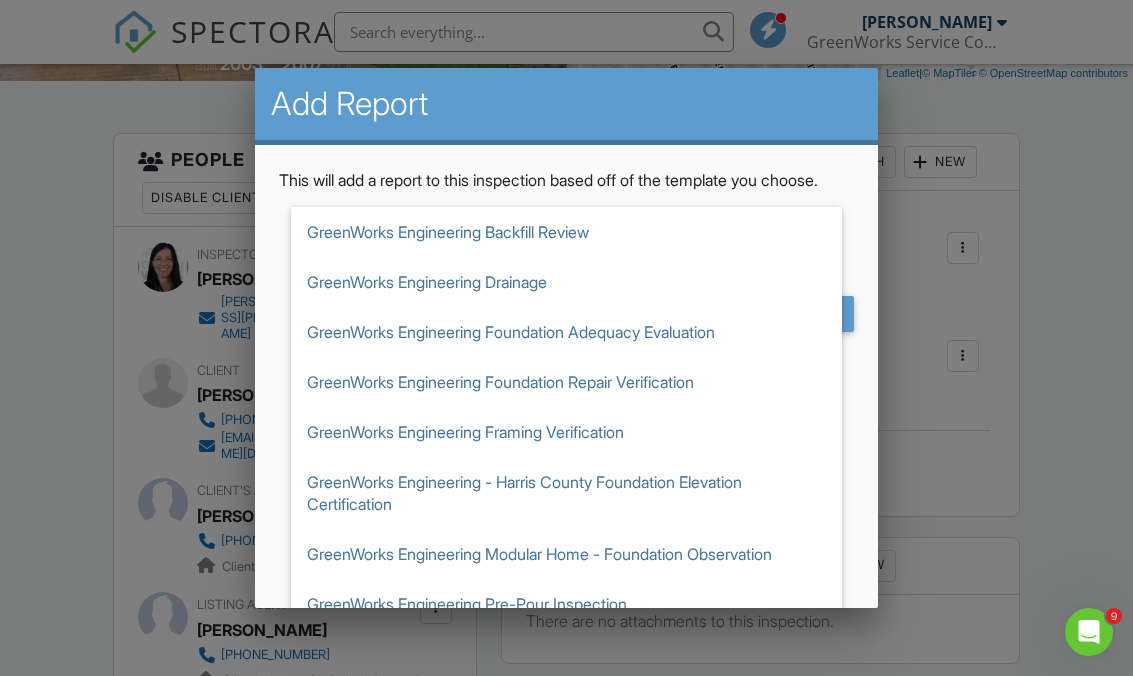 scroll, scrollTop: 1774, scrollLeft: 0, axis: vertical 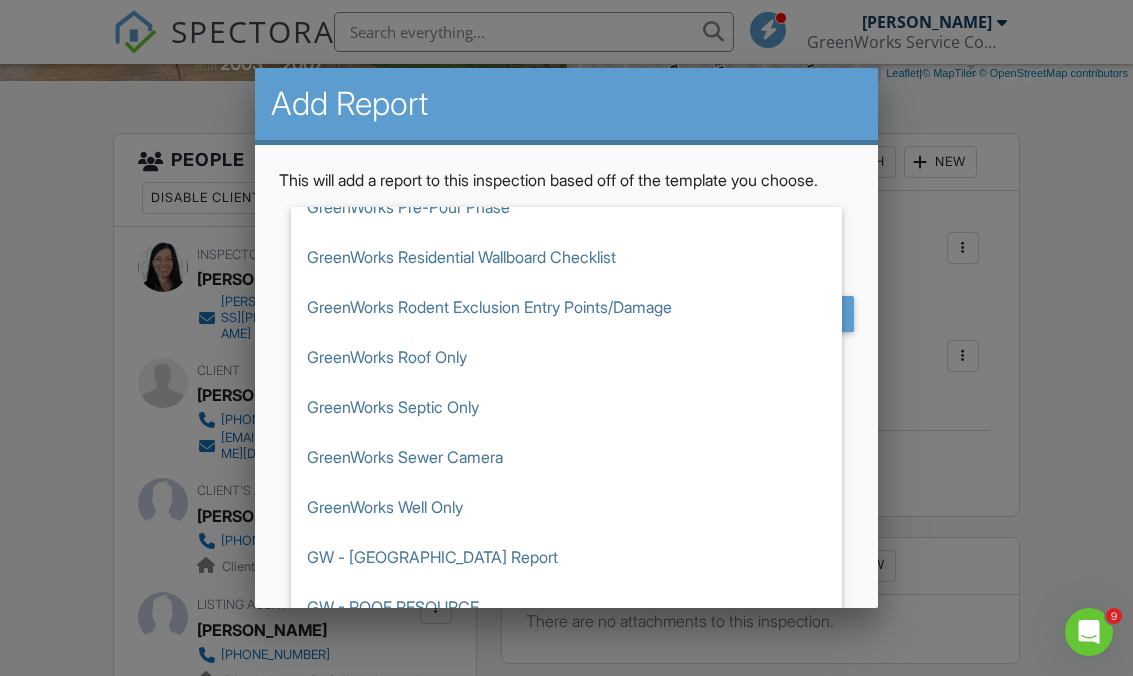 click on "GreenWorks Septic Only" at bounding box center [566, 407] 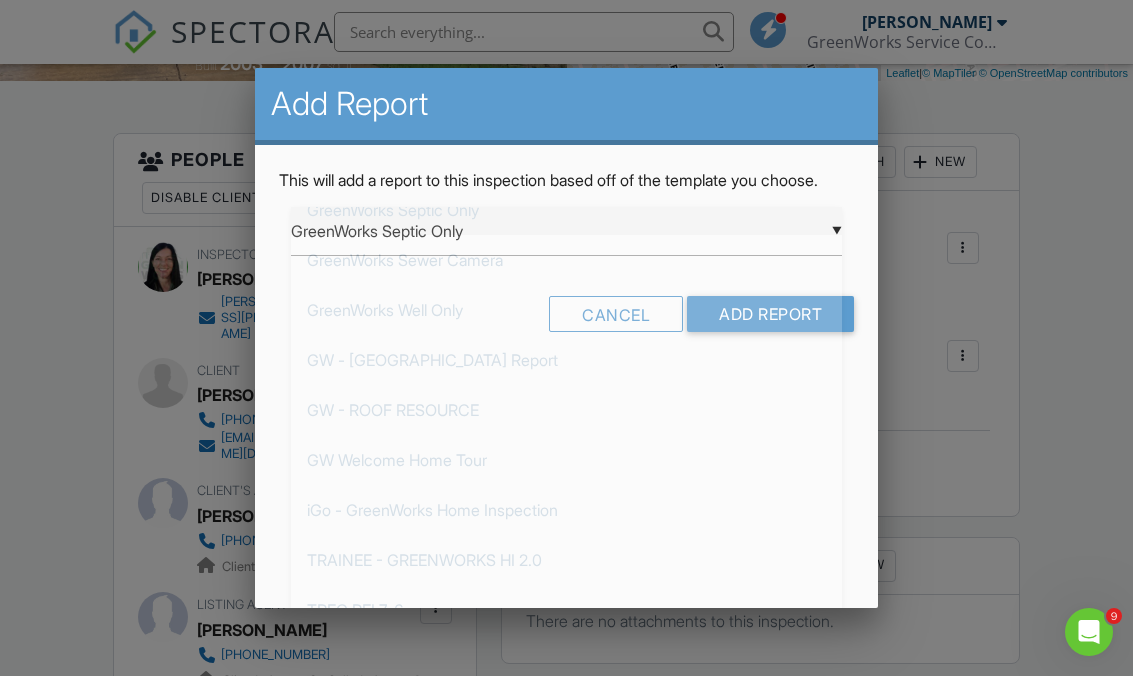 scroll, scrollTop: 0, scrollLeft: 0, axis: both 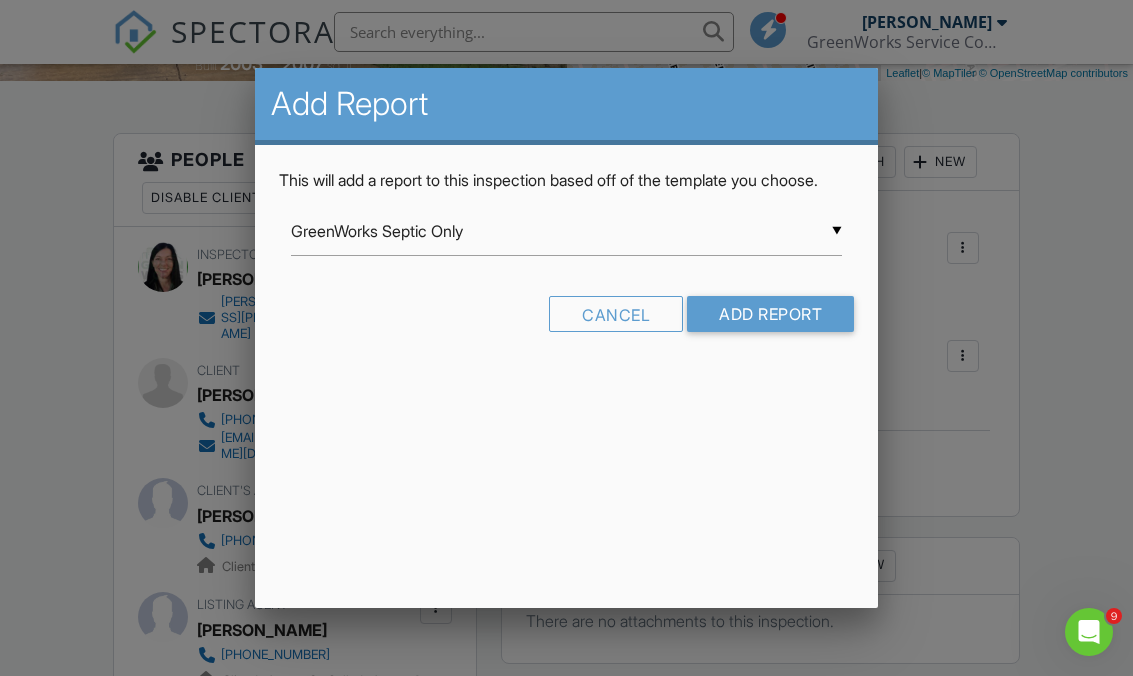 click on "Cancel" at bounding box center (616, 314) 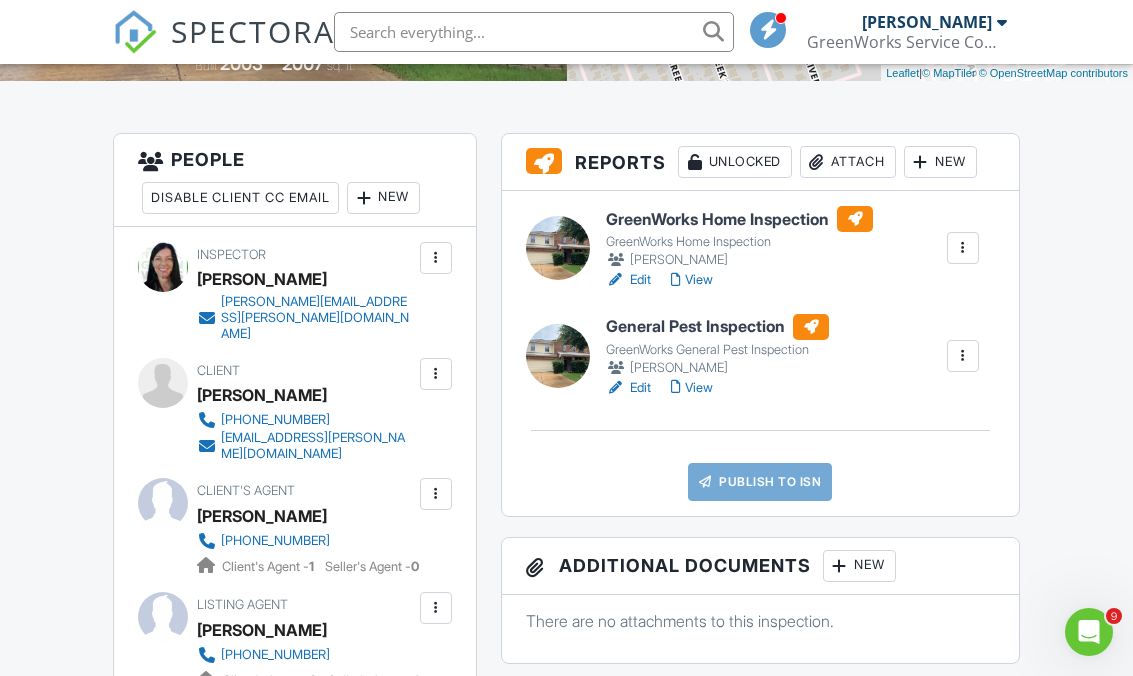 click at bounding box center [921, 162] 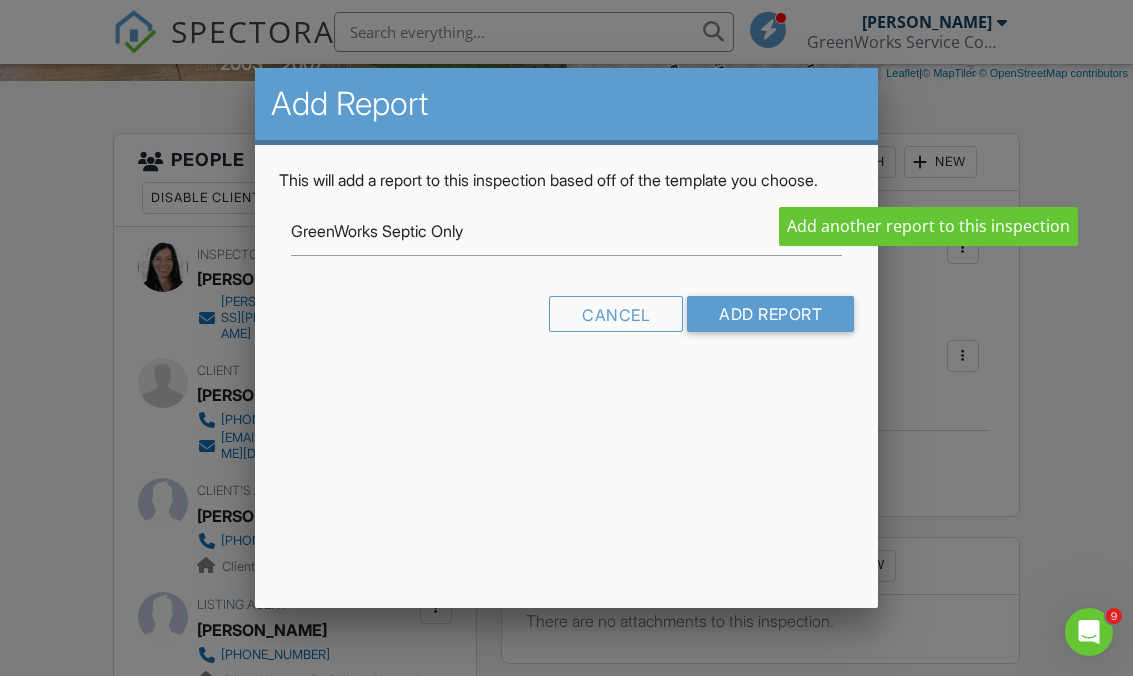 click on "GreenWorks Septic Only" at bounding box center (566, 231) 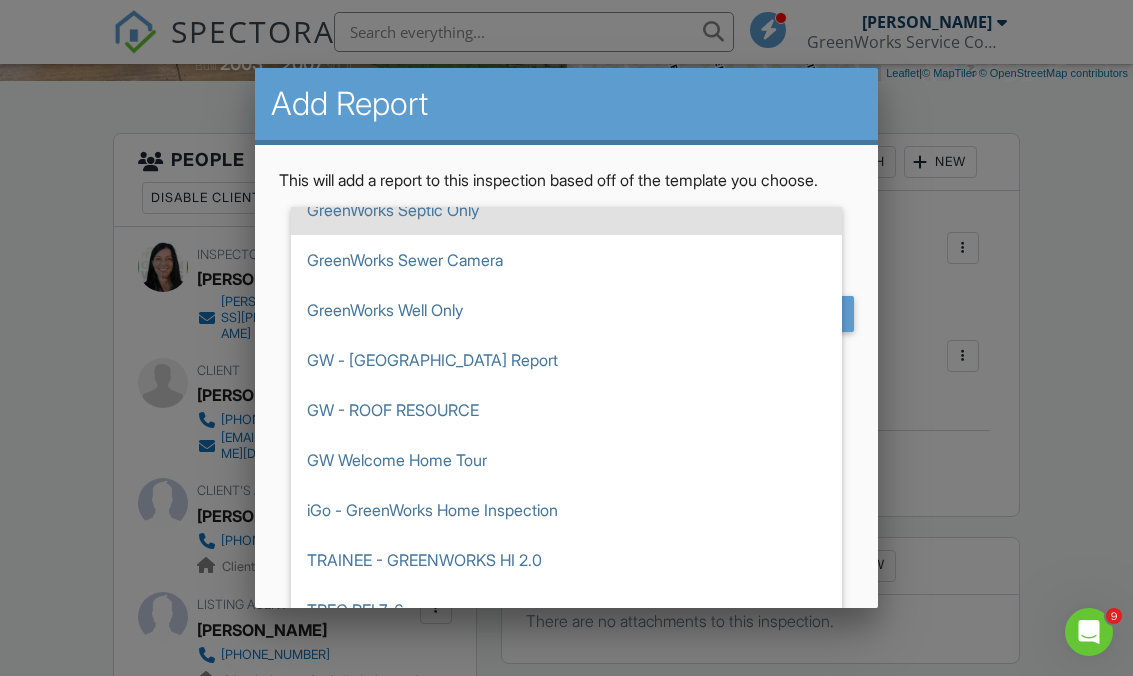 click on "GreenWorks Sewer Camera" at bounding box center [566, 260] 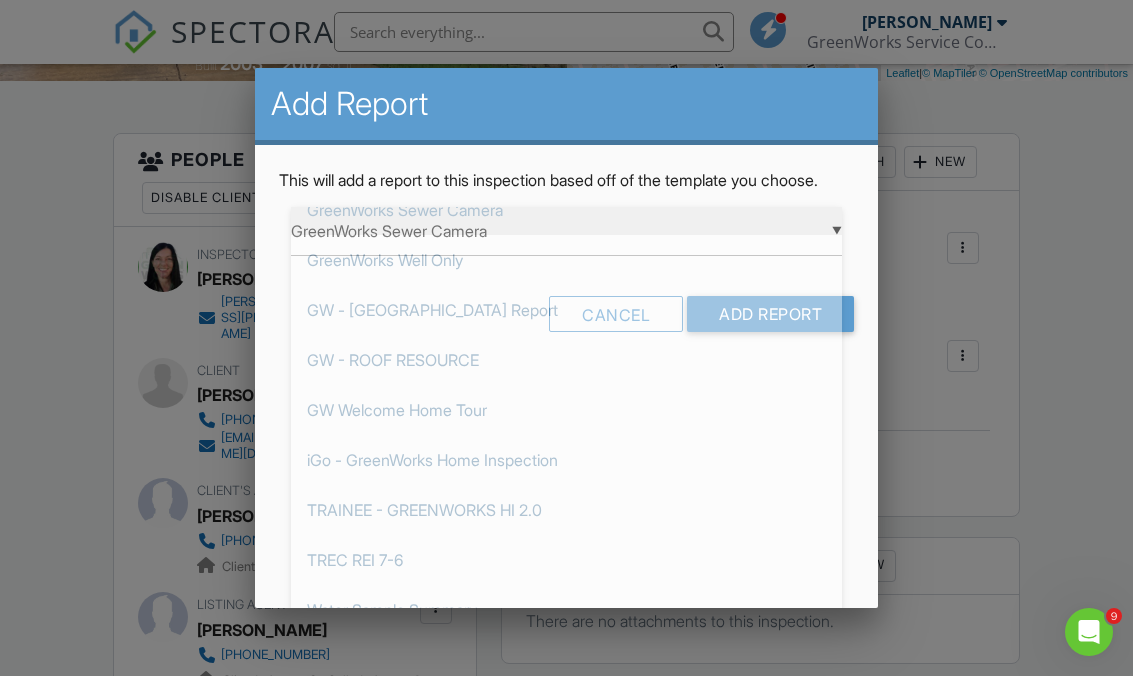 scroll, scrollTop: 0, scrollLeft: 0, axis: both 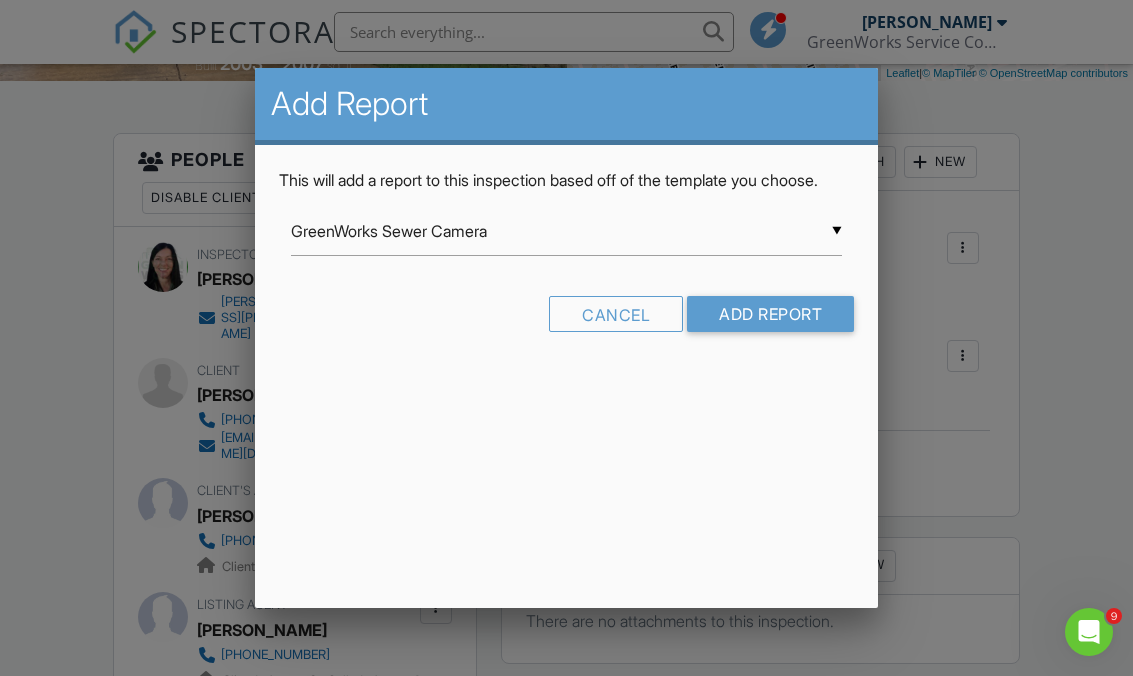 click on "Add Report" at bounding box center (770, 314) 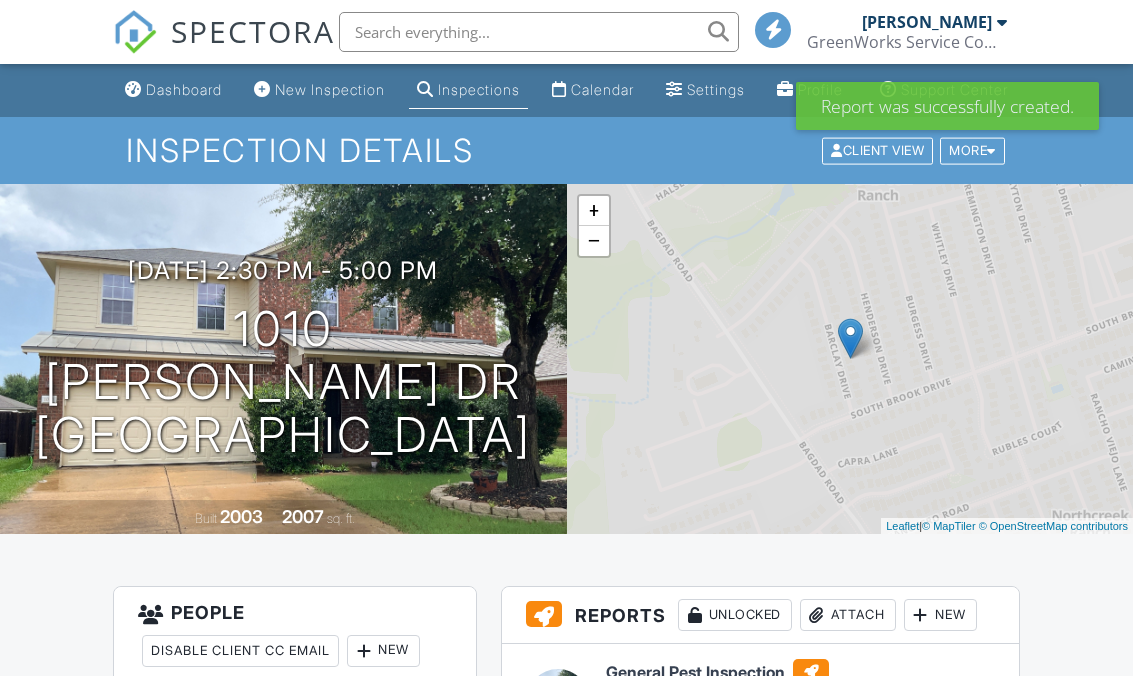 scroll, scrollTop: 0, scrollLeft: 0, axis: both 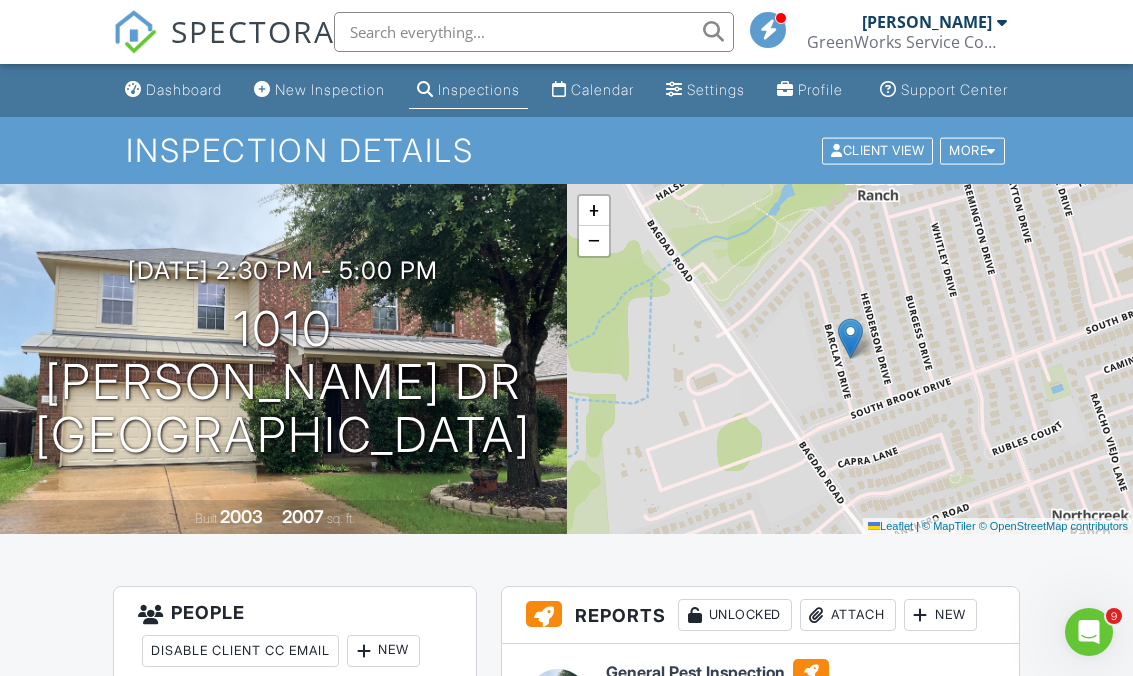 click on "Calendar" at bounding box center [593, 90] 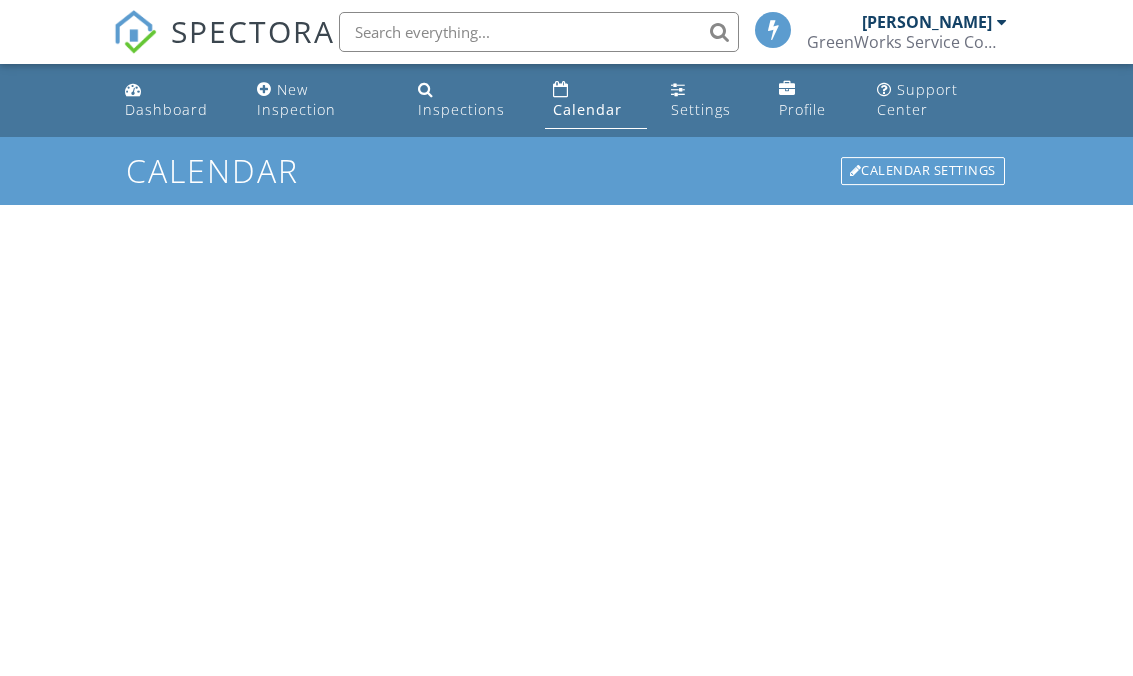 scroll, scrollTop: 0, scrollLeft: 0, axis: both 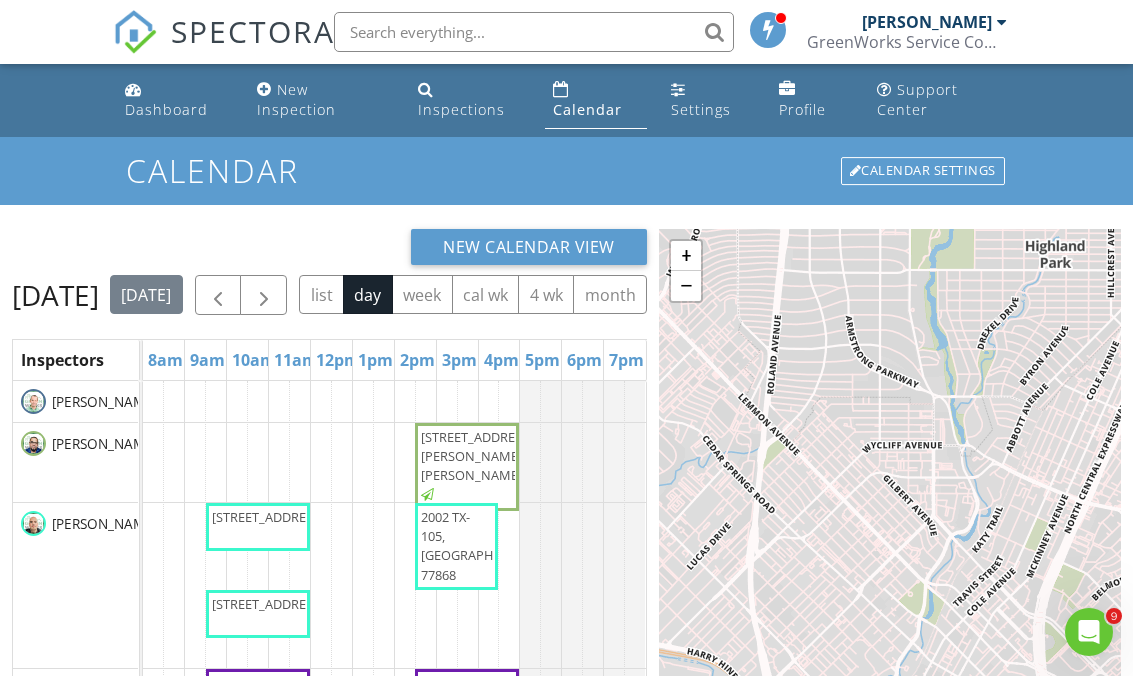 click at bounding box center [264, 296] 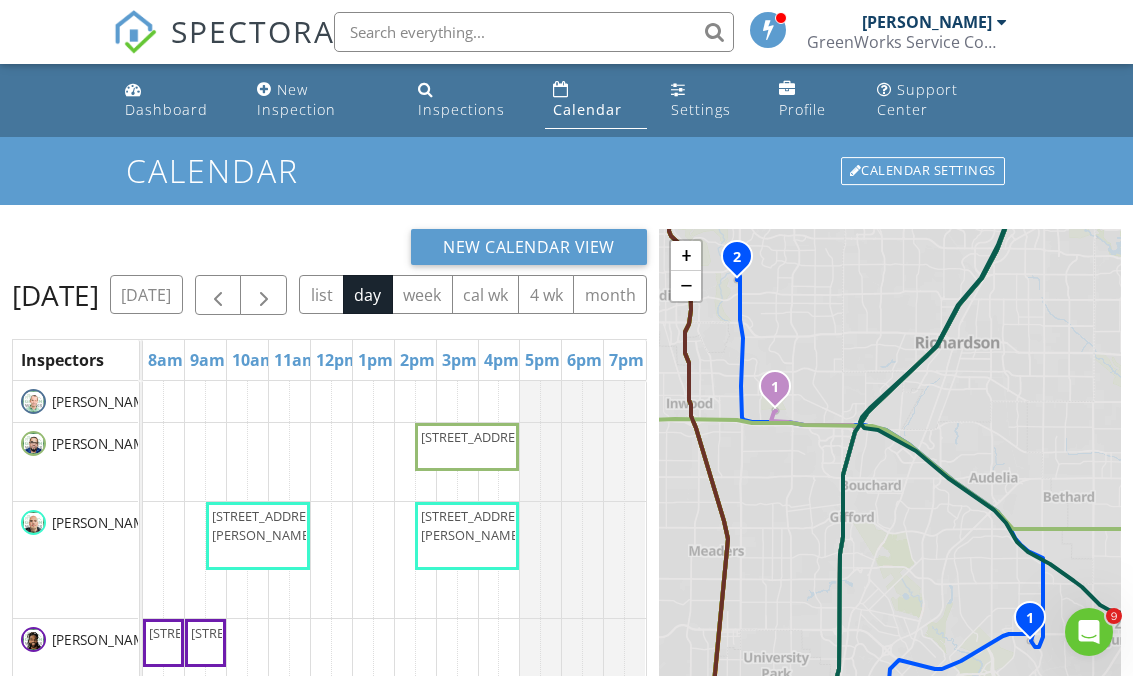 scroll, scrollTop: 91, scrollLeft: 0, axis: vertical 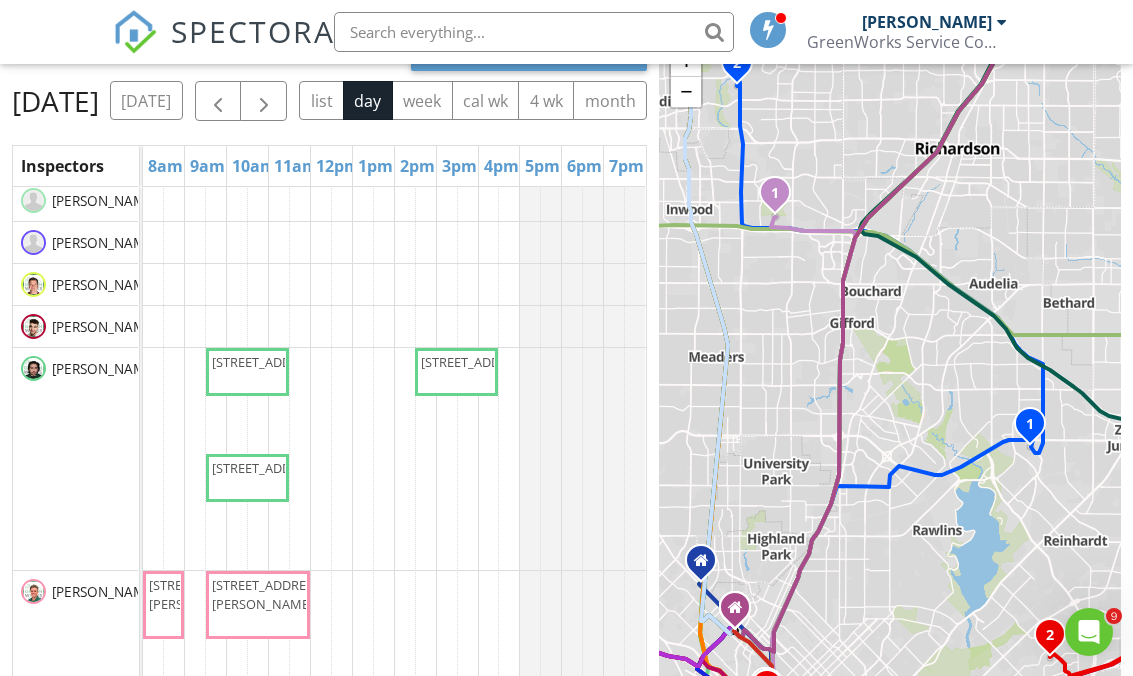 click at bounding box center [582, 242] 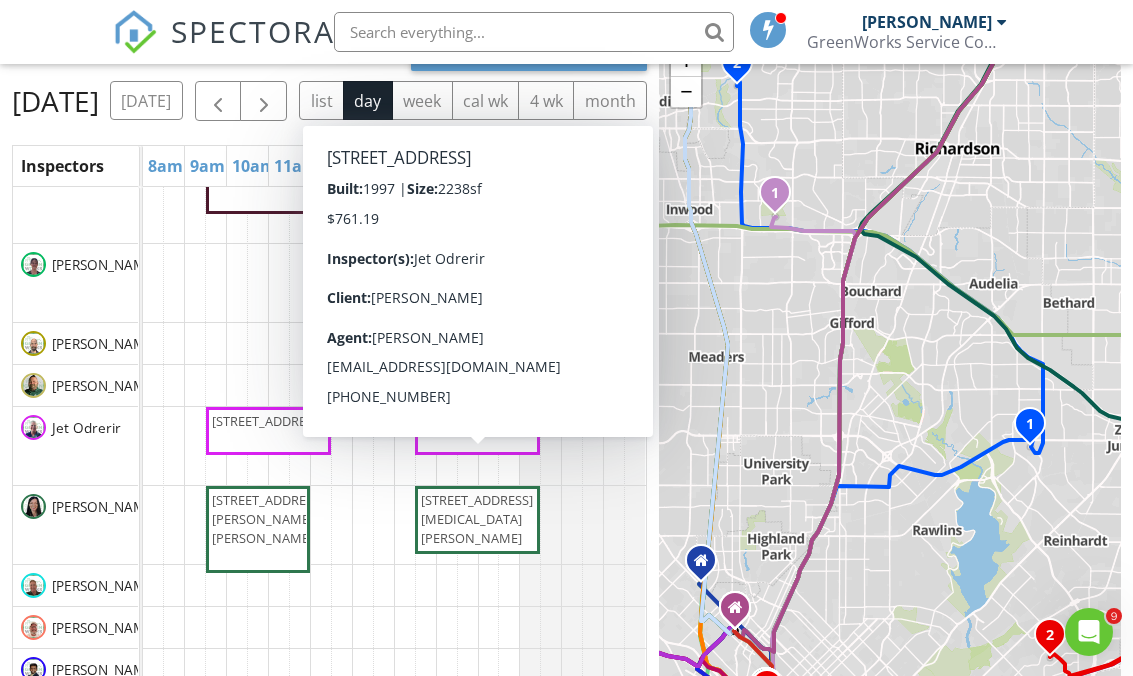 click on "15213 Mallard Green Ln, Austin 78728" at bounding box center (477, 421) 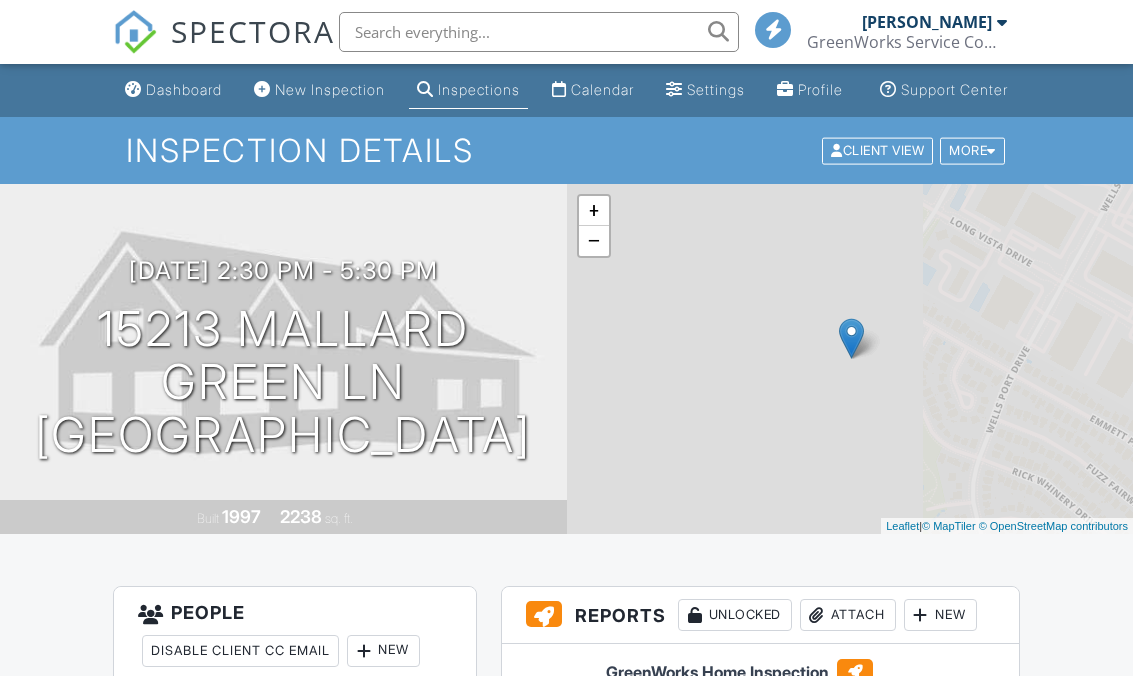 scroll, scrollTop: 0, scrollLeft: 0, axis: both 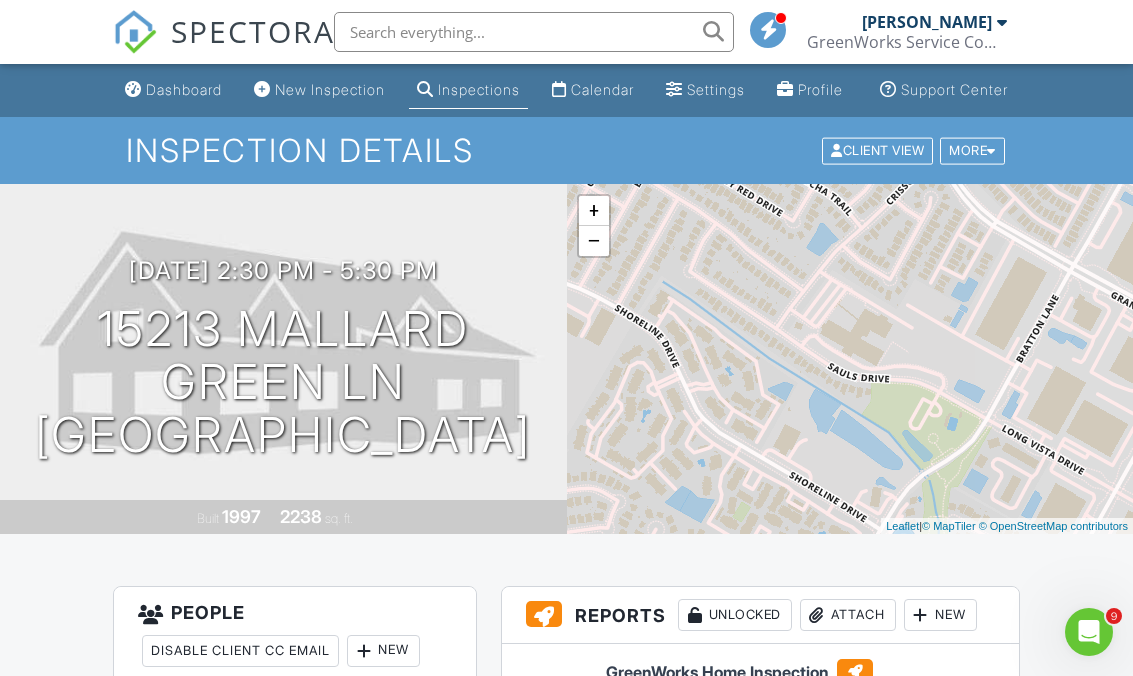 click on "Calendar" at bounding box center (593, 90) 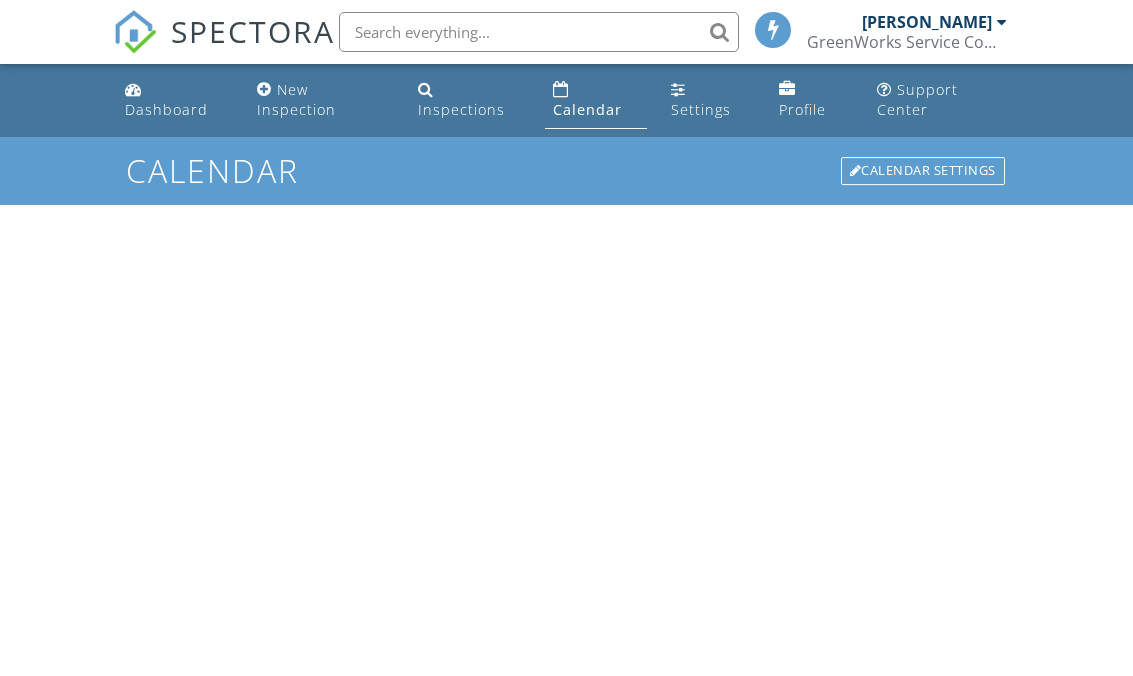 scroll, scrollTop: 0, scrollLeft: 0, axis: both 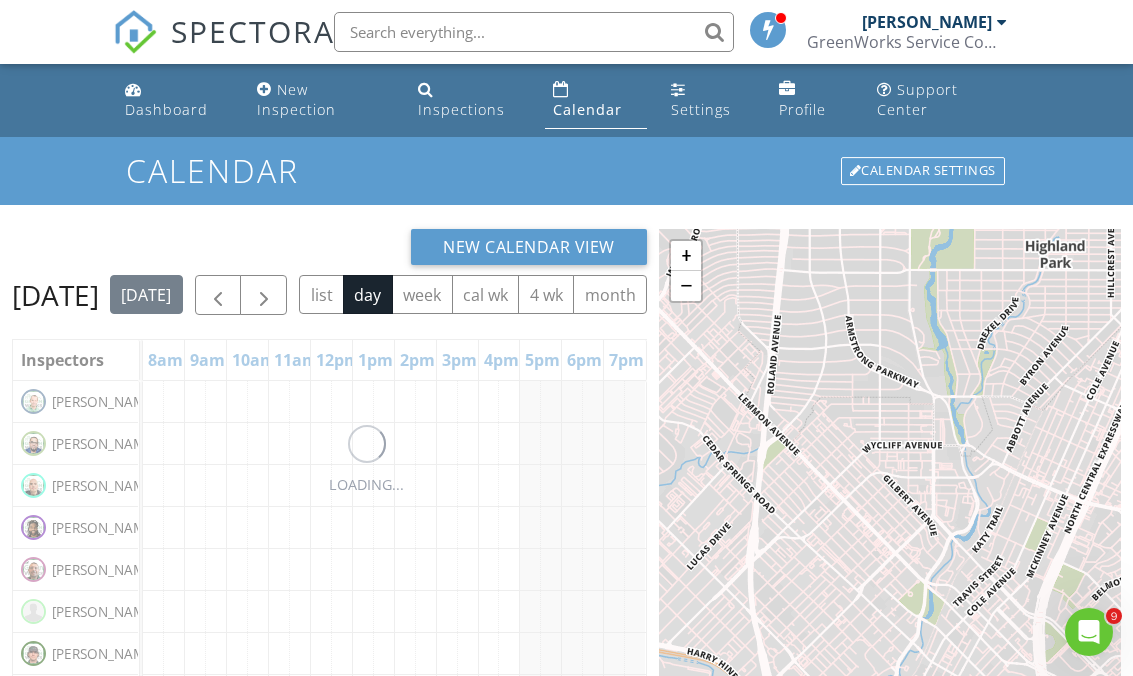 click at bounding box center (263, 295) 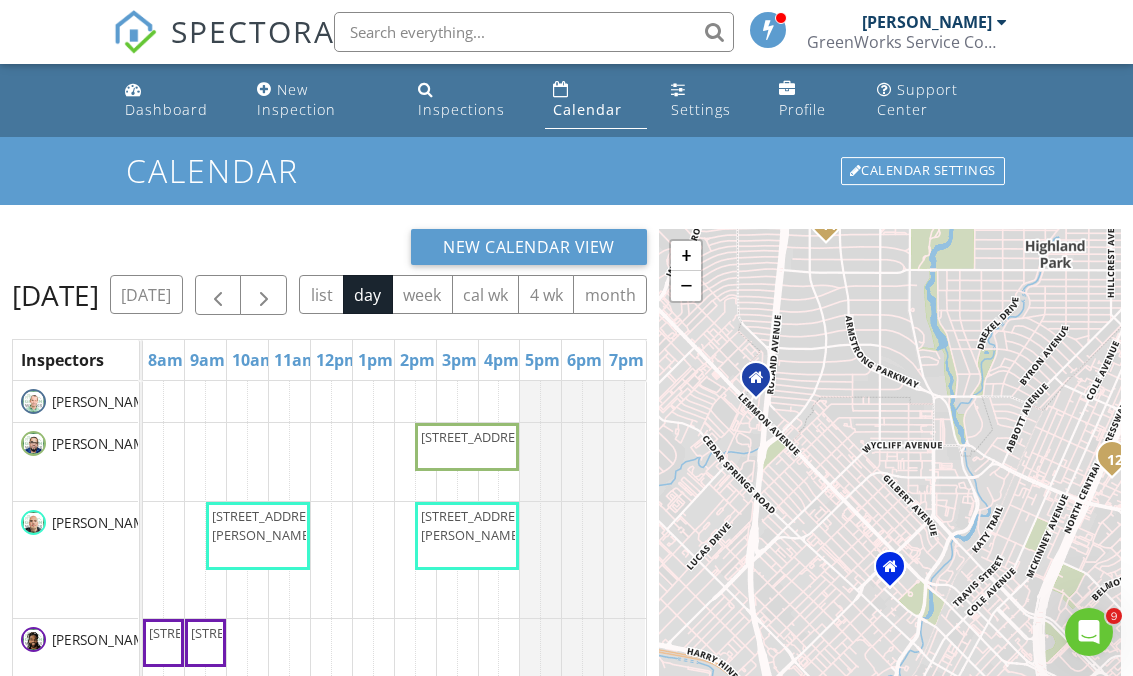 scroll, scrollTop: 752, scrollLeft: 0, axis: vertical 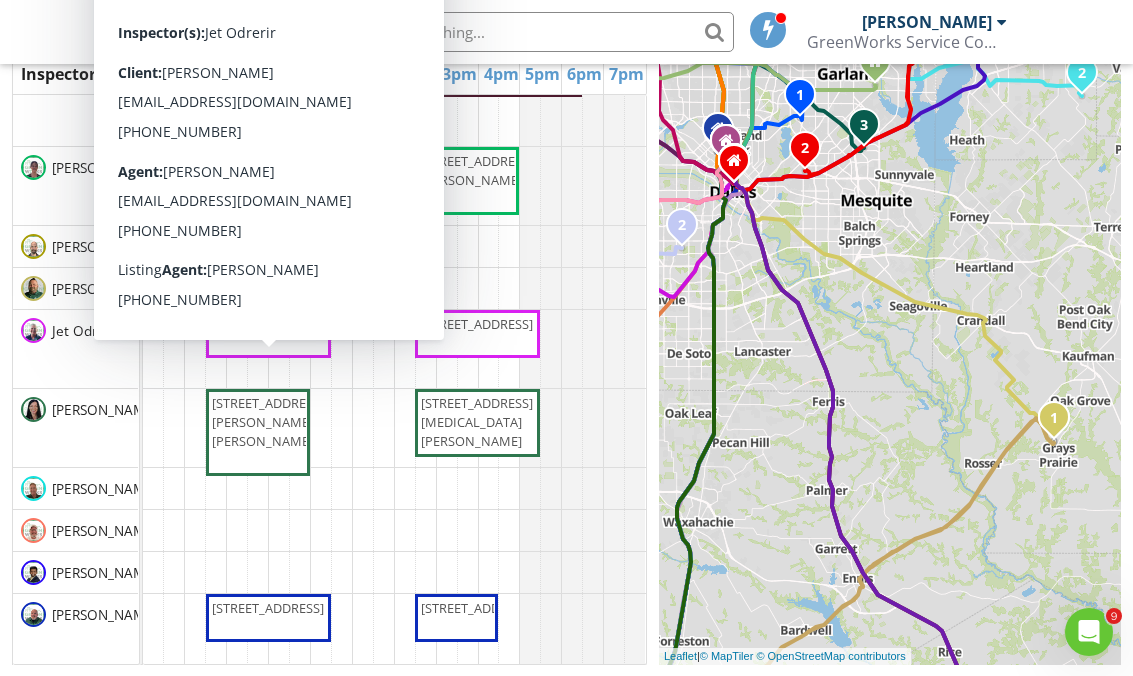 click on "1003 Buttercup Ct, Leander 78641" at bounding box center (268, 324) 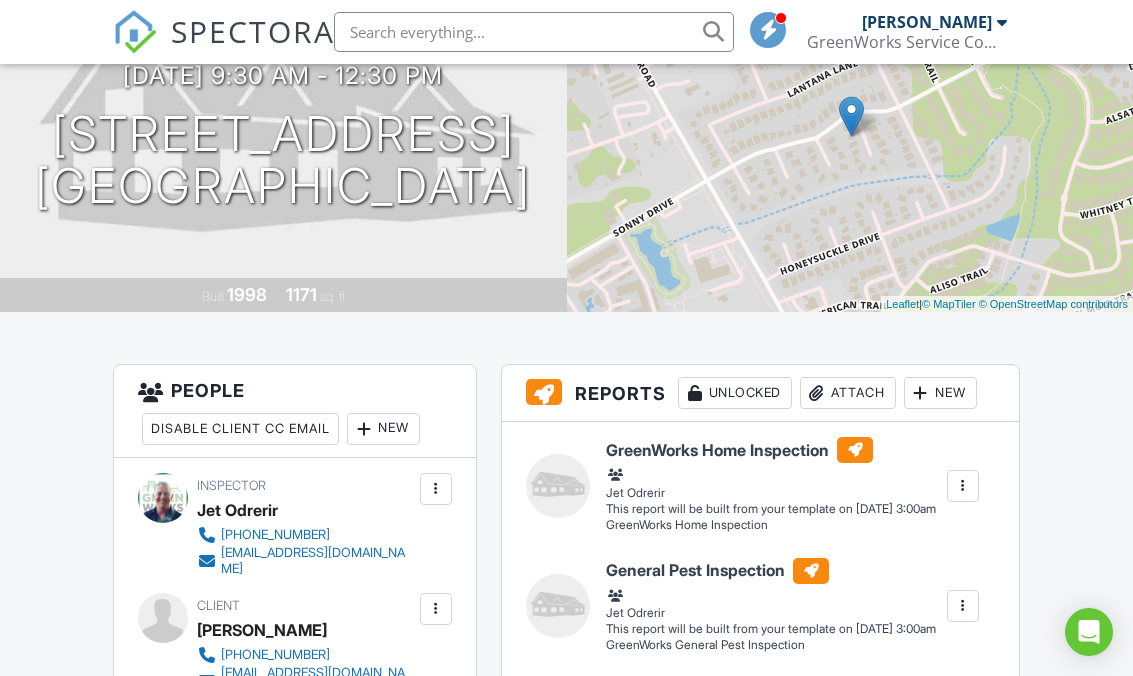 scroll, scrollTop: 295, scrollLeft: 0, axis: vertical 